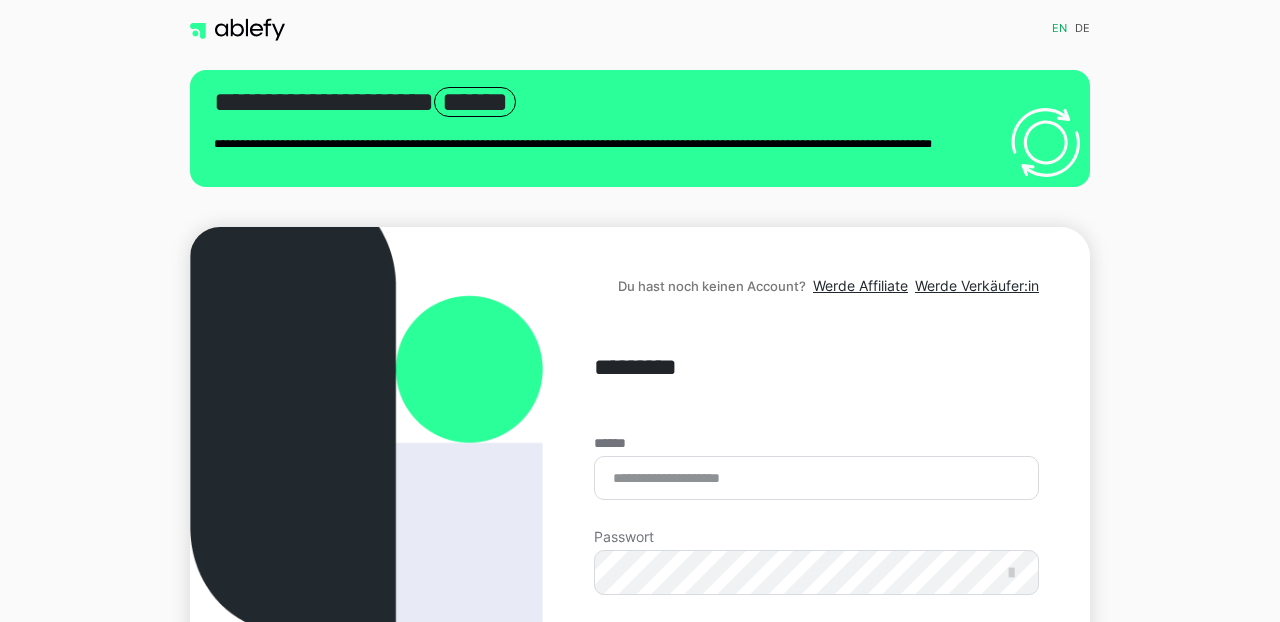 scroll, scrollTop: 0, scrollLeft: 0, axis: both 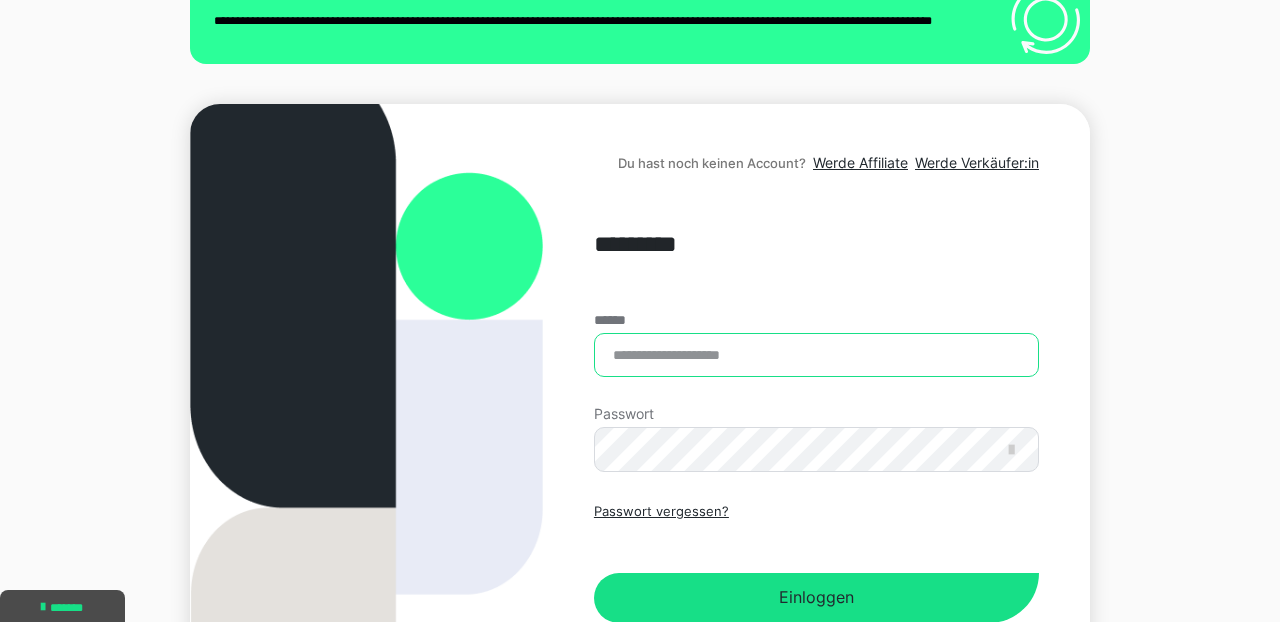 click on "******" at bounding box center [816, 355] 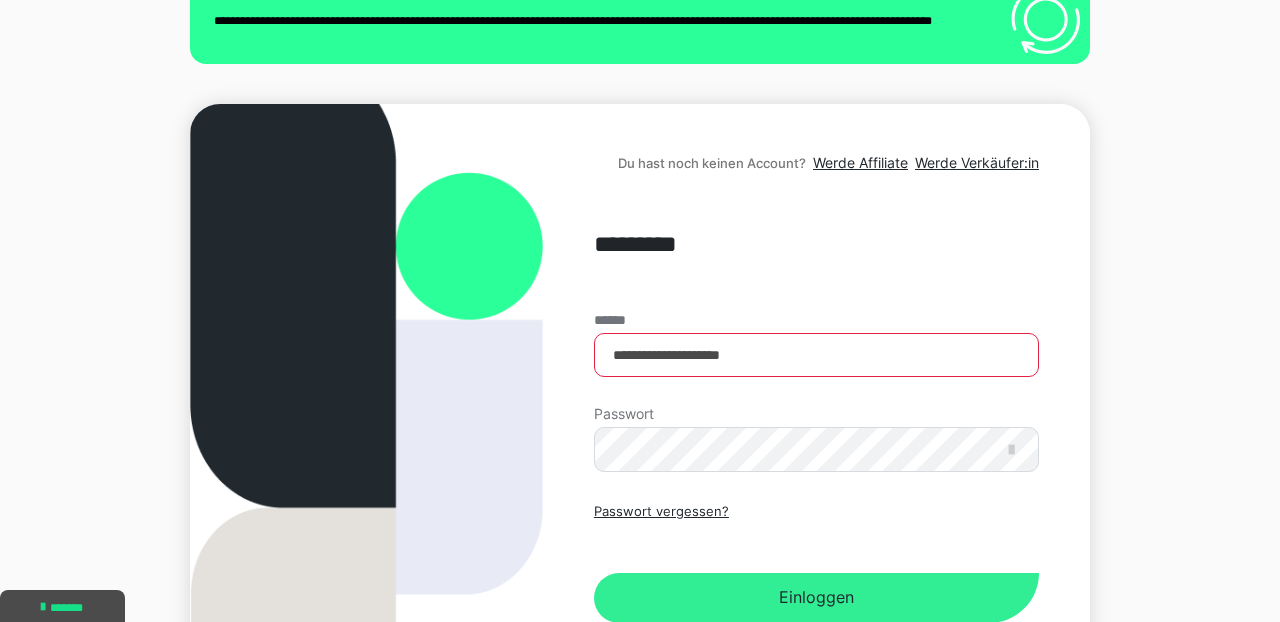 click on "Einloggen" at bounding box center [816, 598] 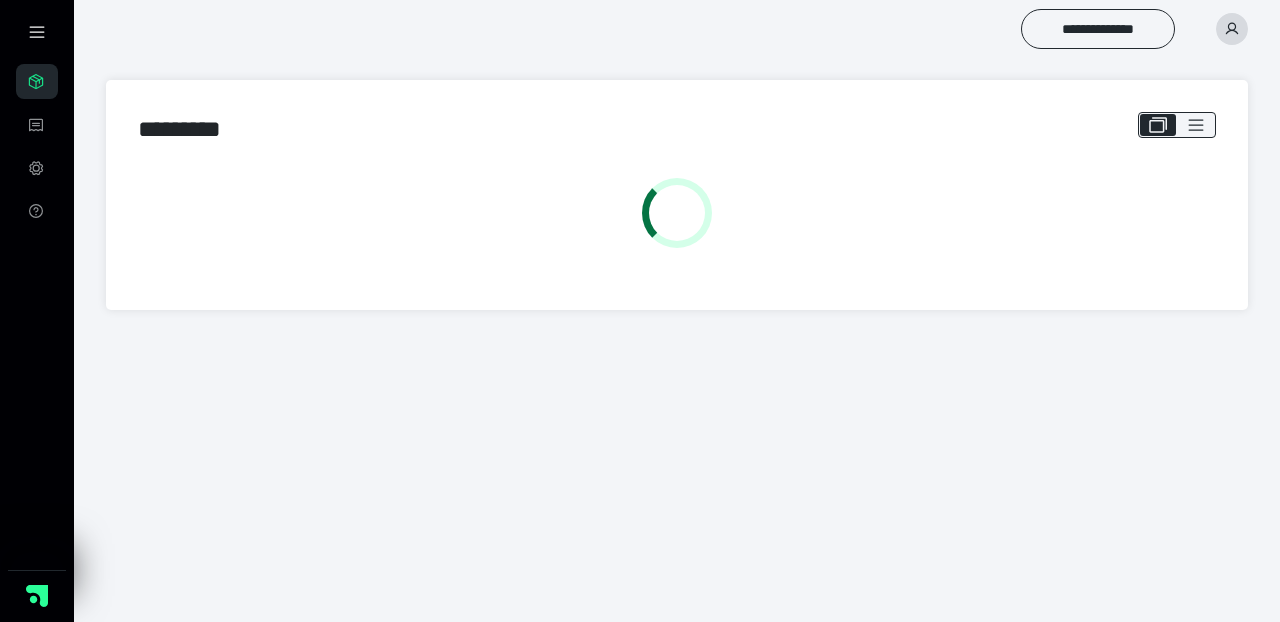 scroll, scrollTop: 0, scrollLeft: 0, axis: both 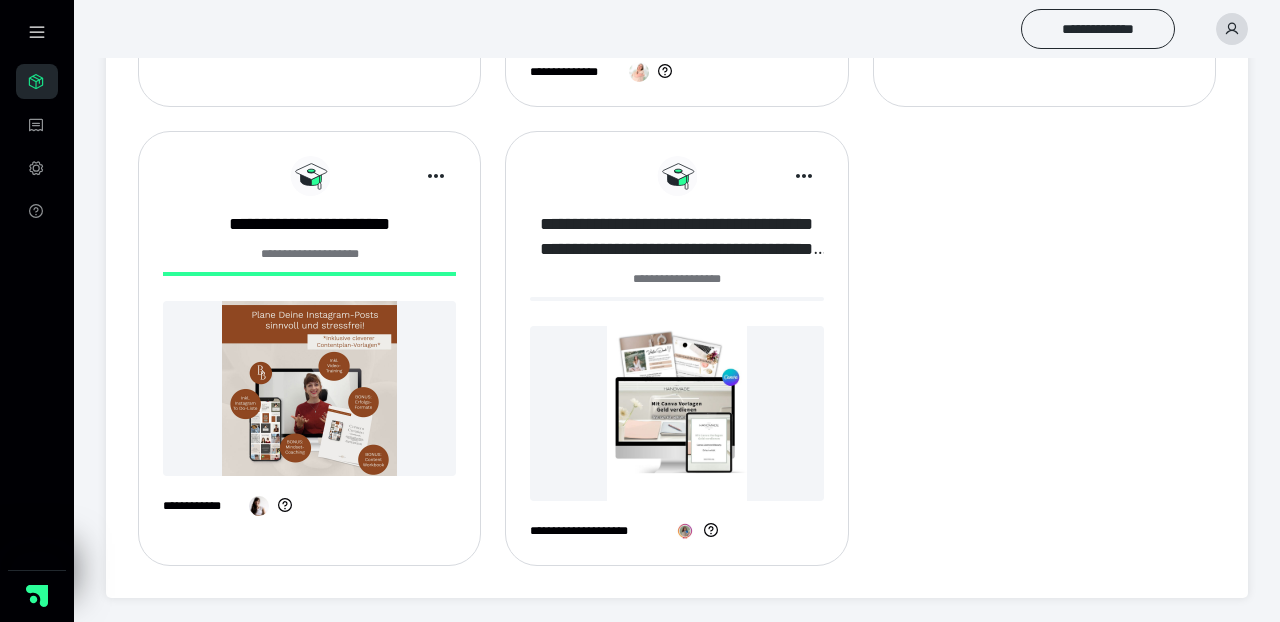click on "**********" at bounding box center (676, 237) 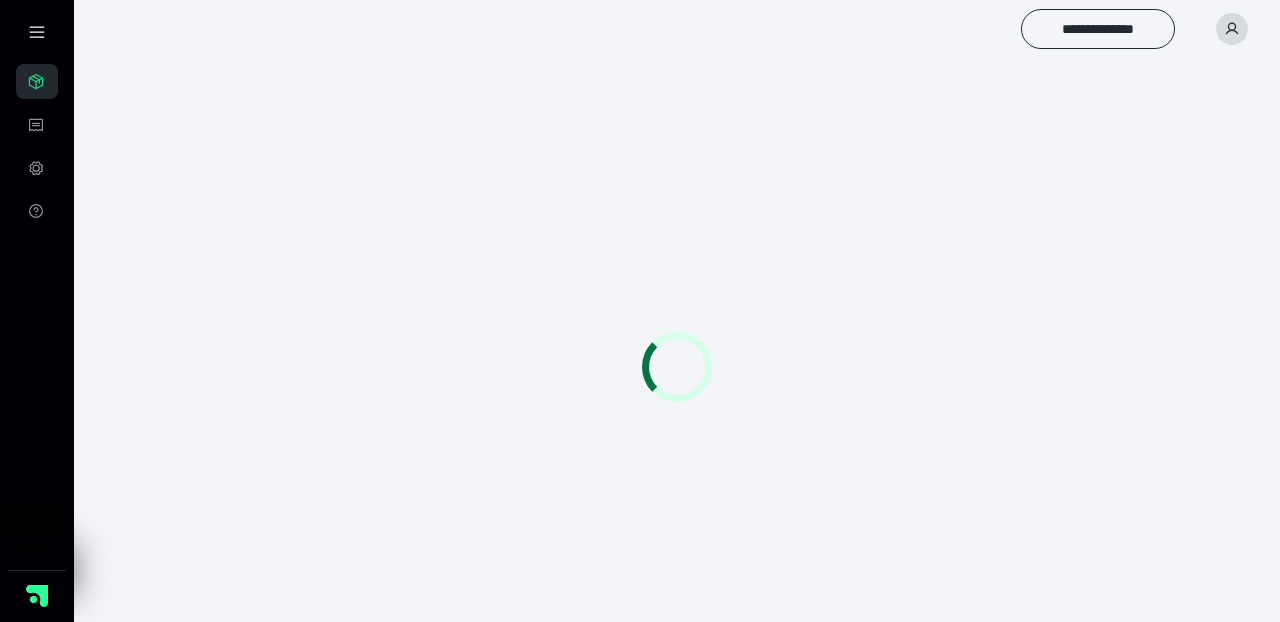 scroll, scrollTop: 0, scrollLeft: 0, axis: both 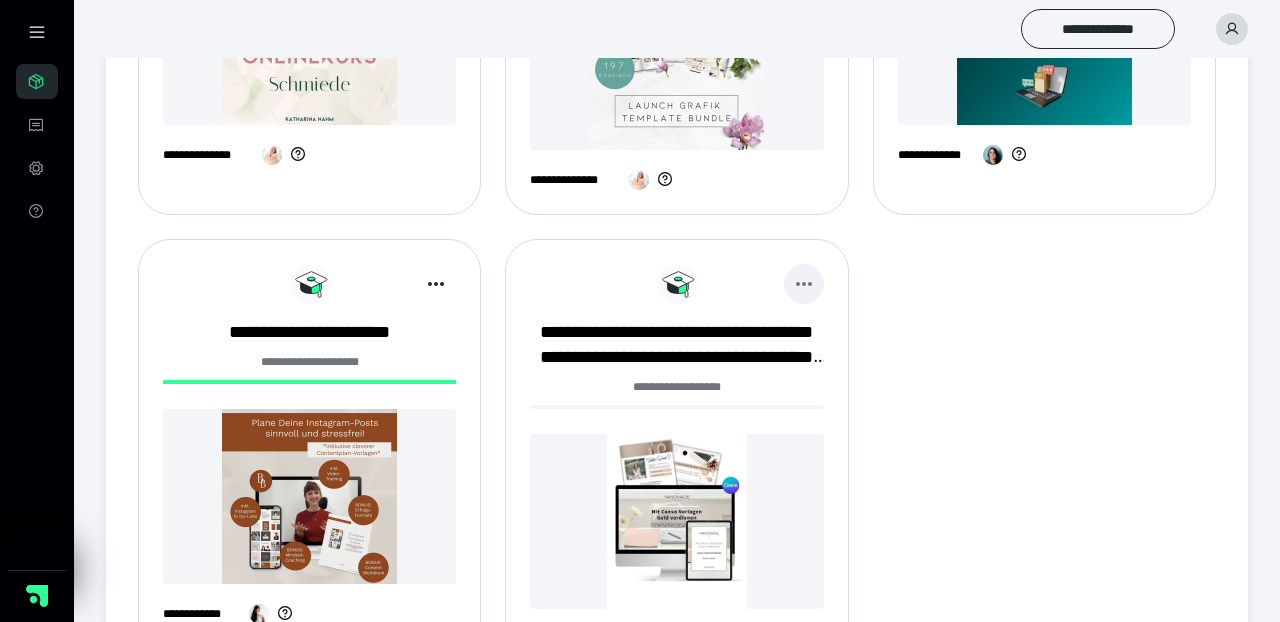 click 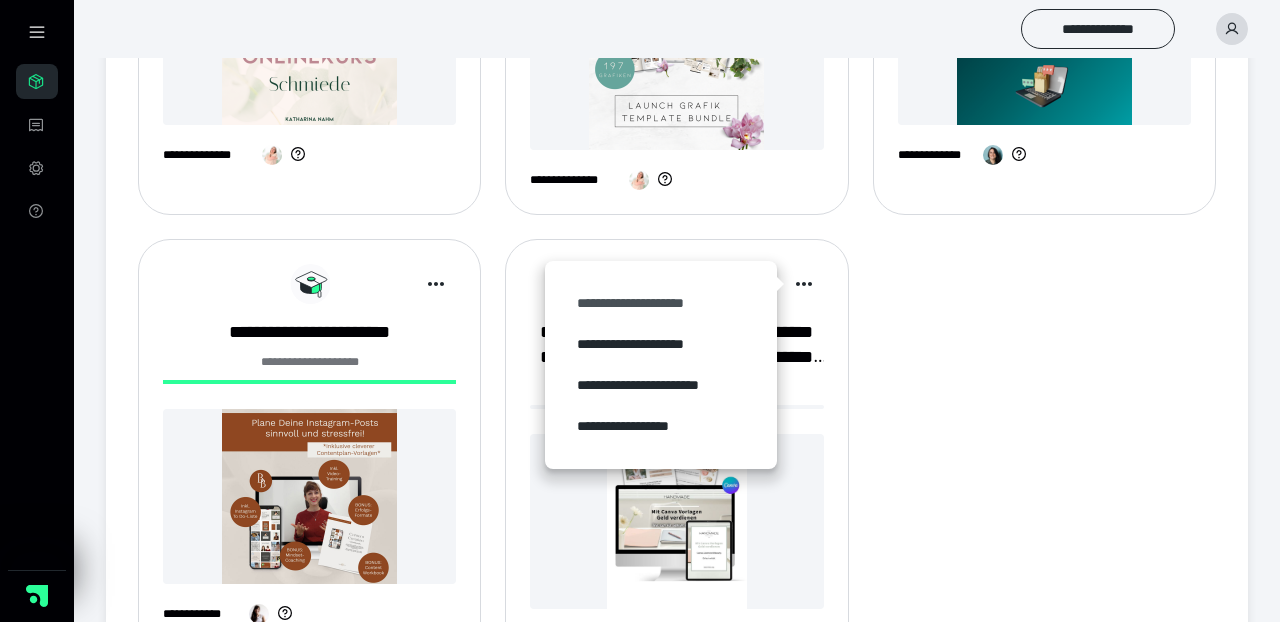 click on "**********" at bounding box center [661, 303] 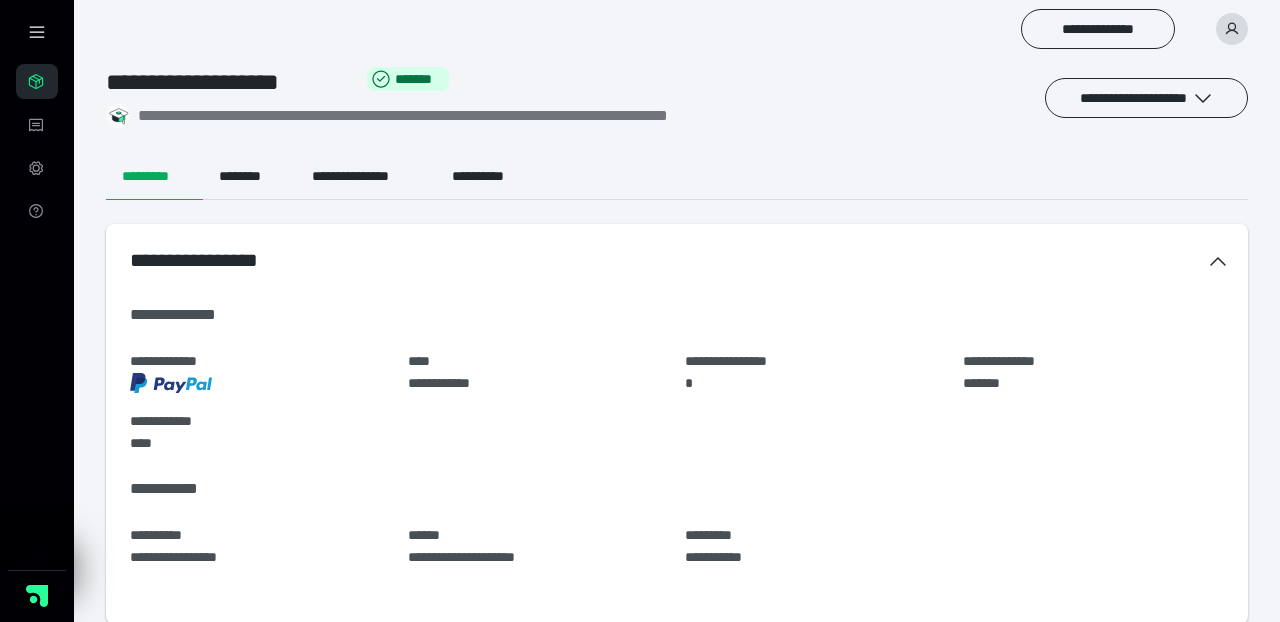 scroll, scrollTop: 14, scrollLeft: 0, axis: vertical 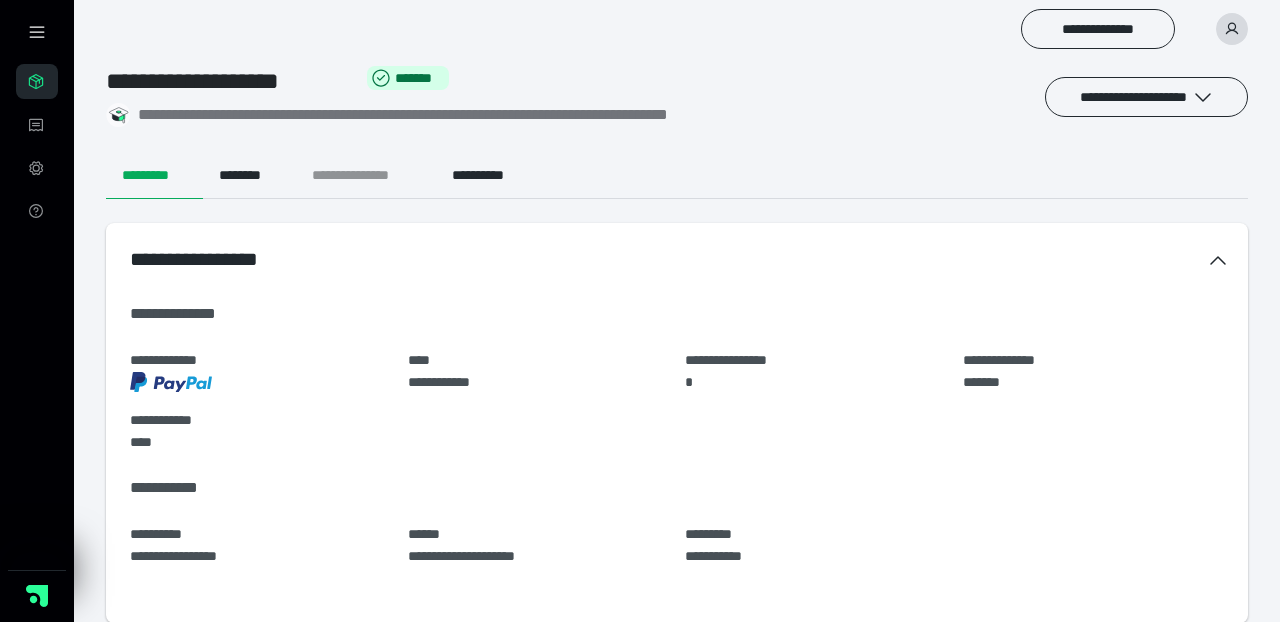 click on "**********" at bounding box center [366, 175] 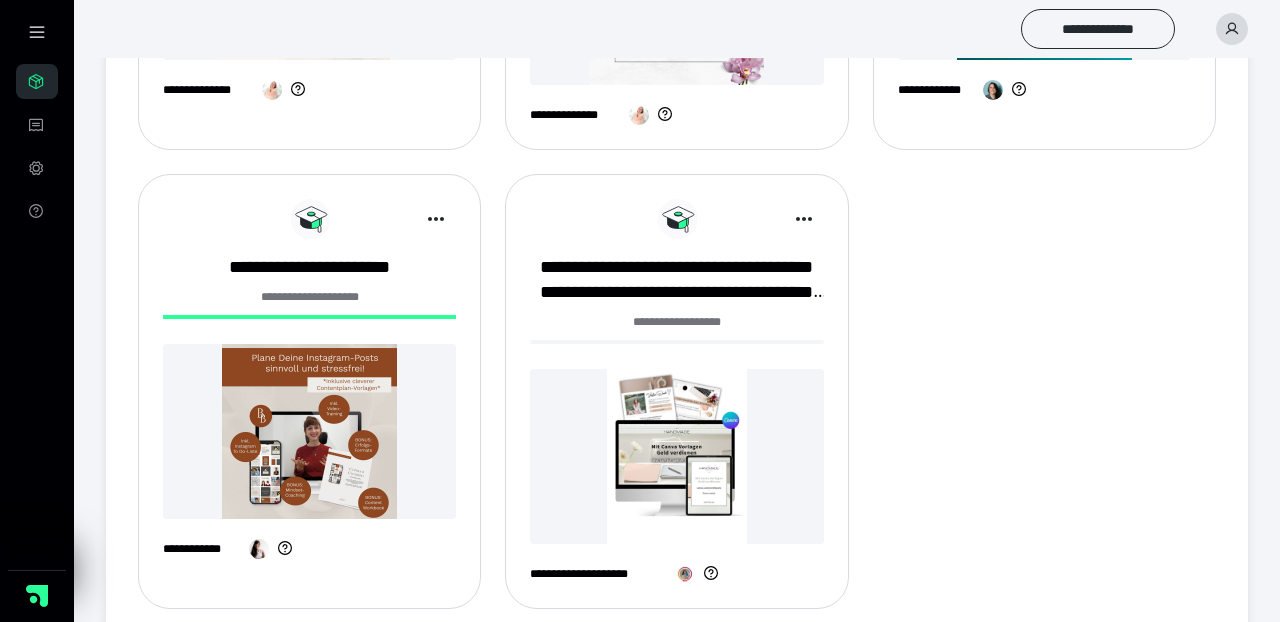 scroll, scrollTop: 1112, scrollLeft: 0, axis: vertical 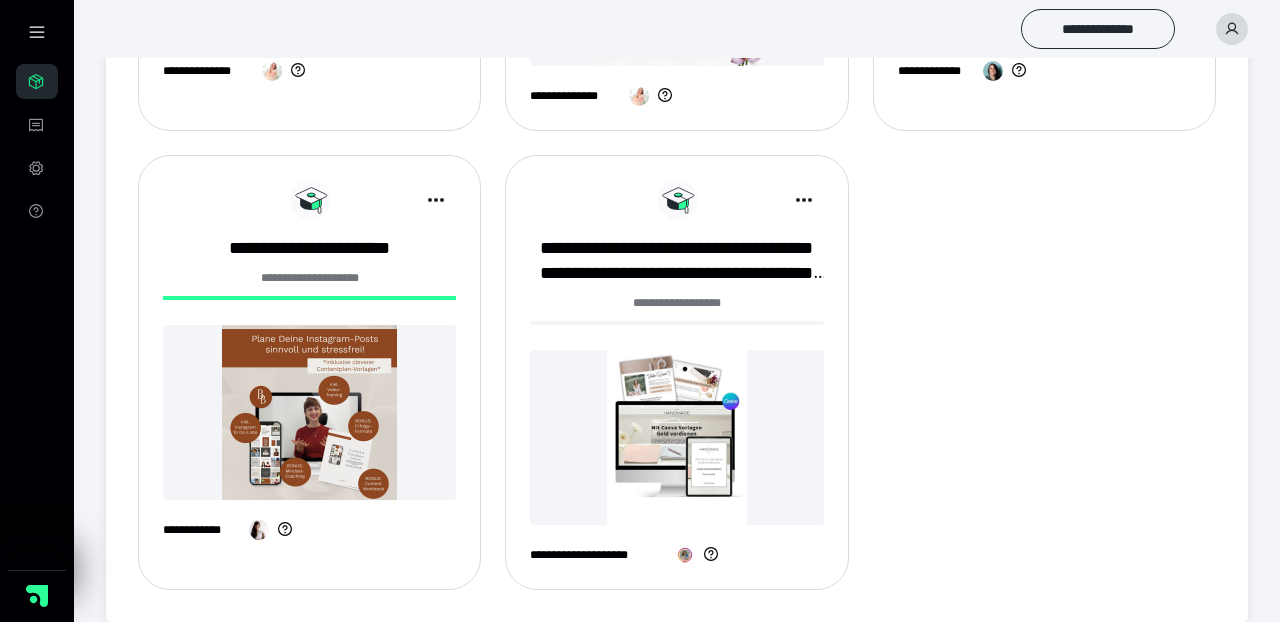 click 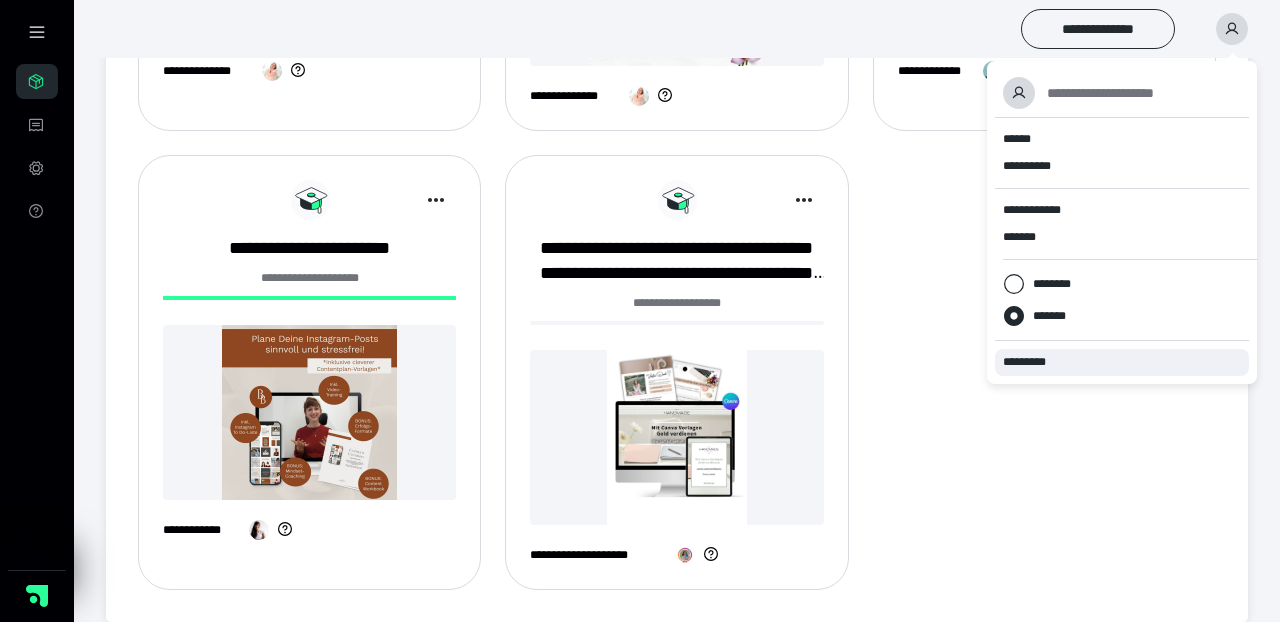 click on "*********" at bounding box center [1033, 362] 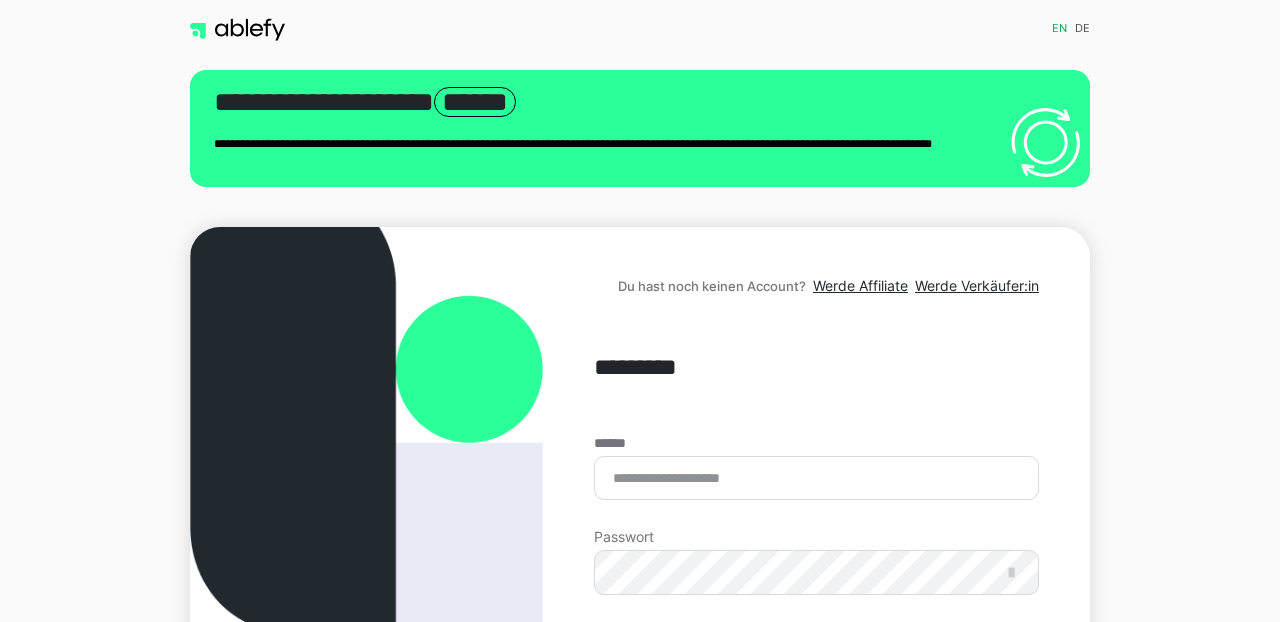 scroll, scrollTop: 0, scrollLeft: 0, axis: both 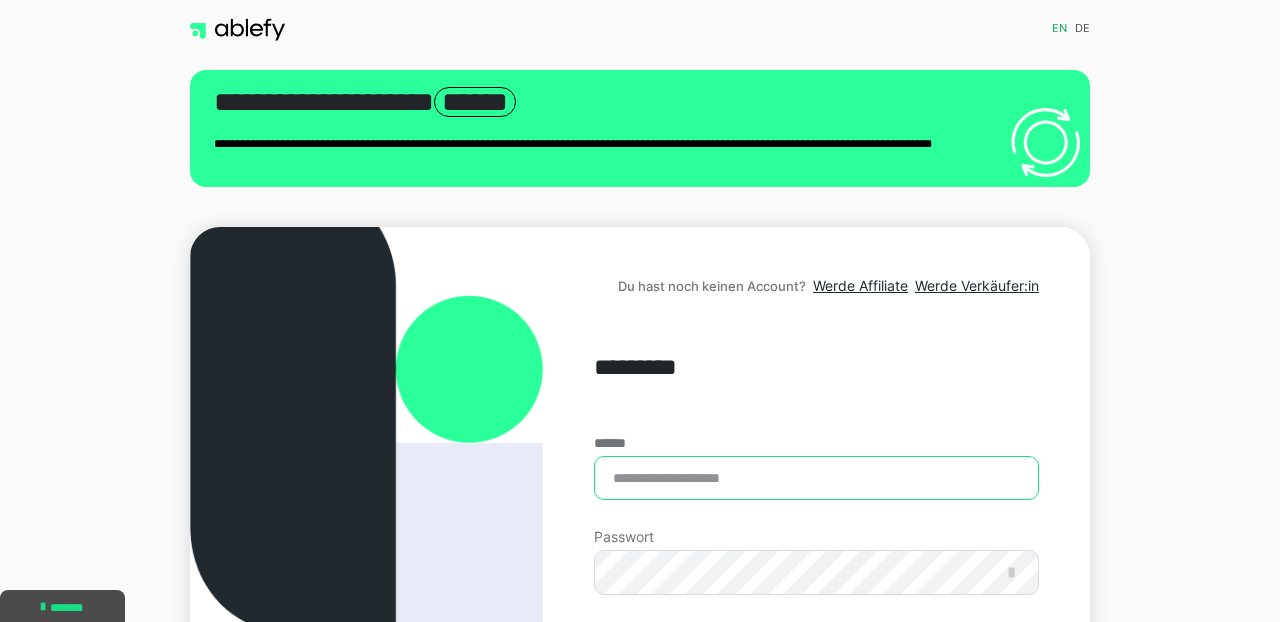 click on "******" at bounding box center [816, 478] 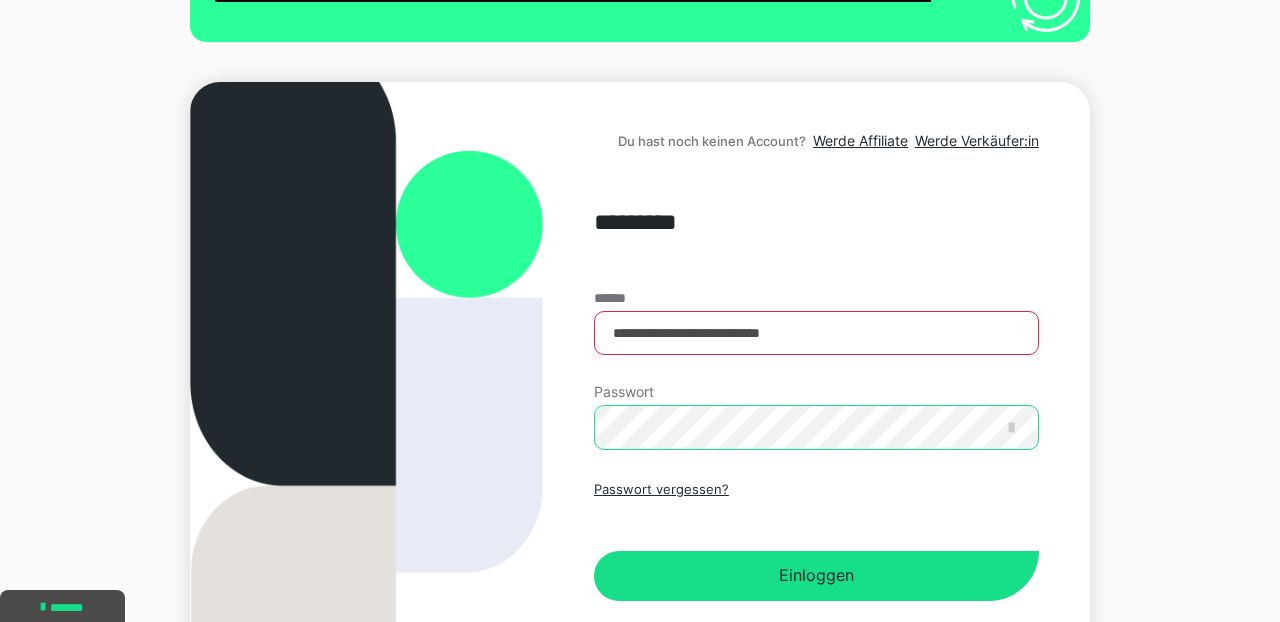 scroll, scrollTop: 162, scrollLeft: 0, axis: vertical 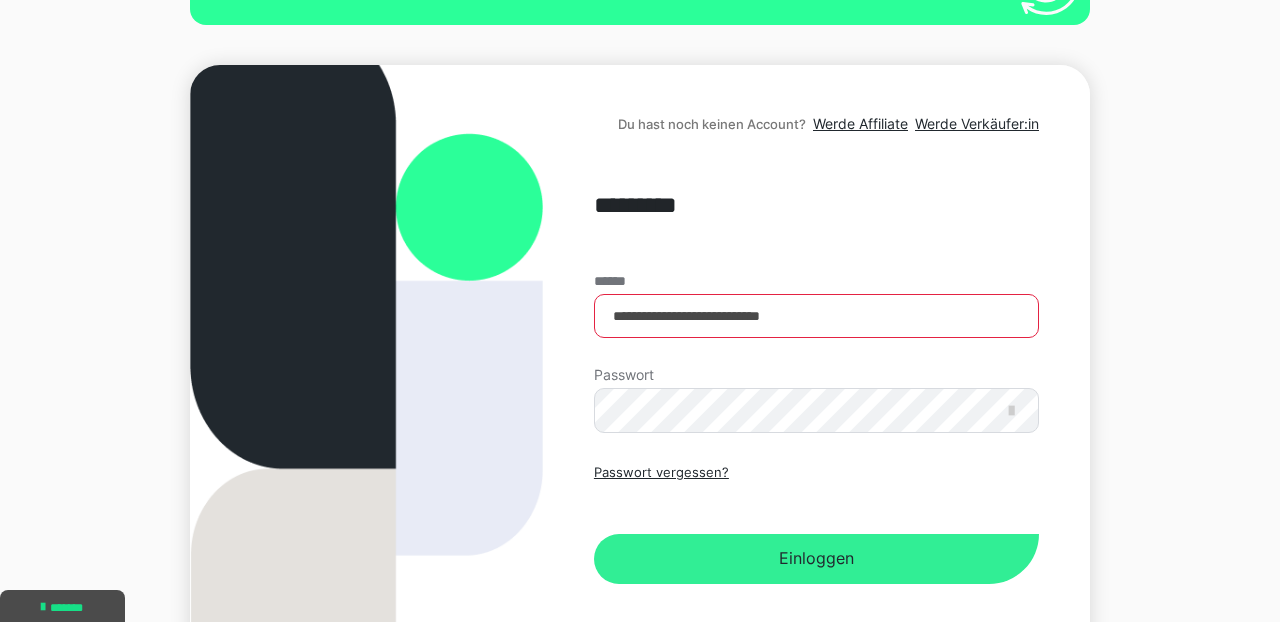 click on "Einloggen" at bounding box center [816, 559] 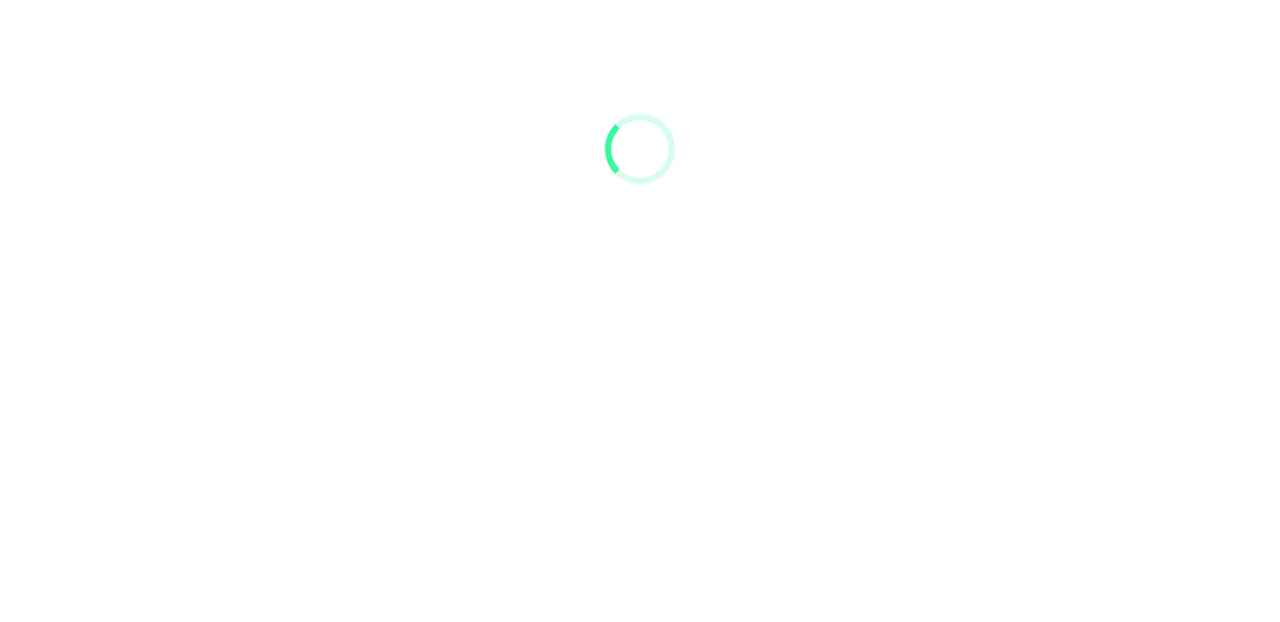 scroll, scrollTop: 0, scrollLeft: 0, axis: both 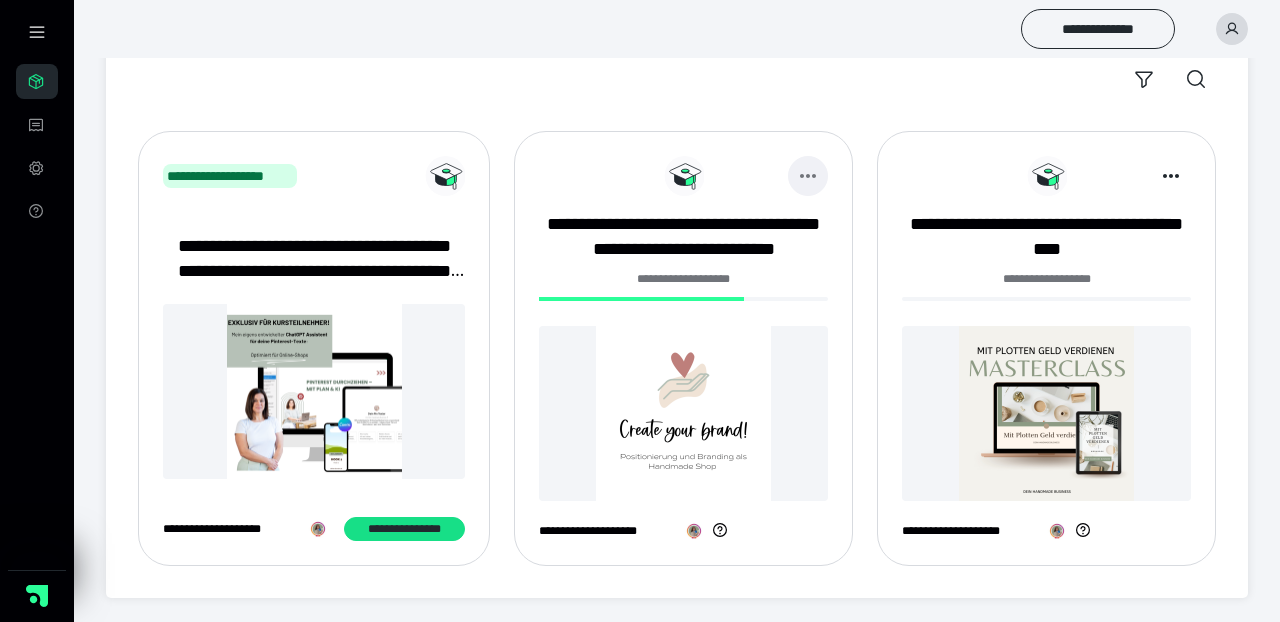 click 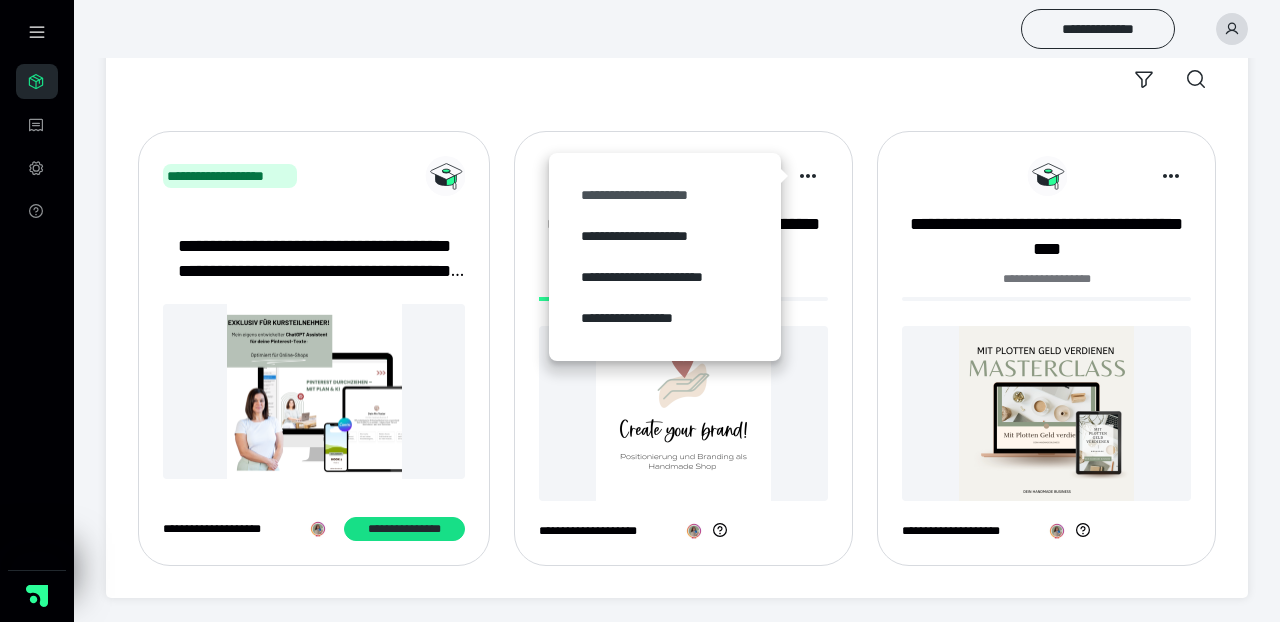 click on "**********" at bounding box center [665, 195] 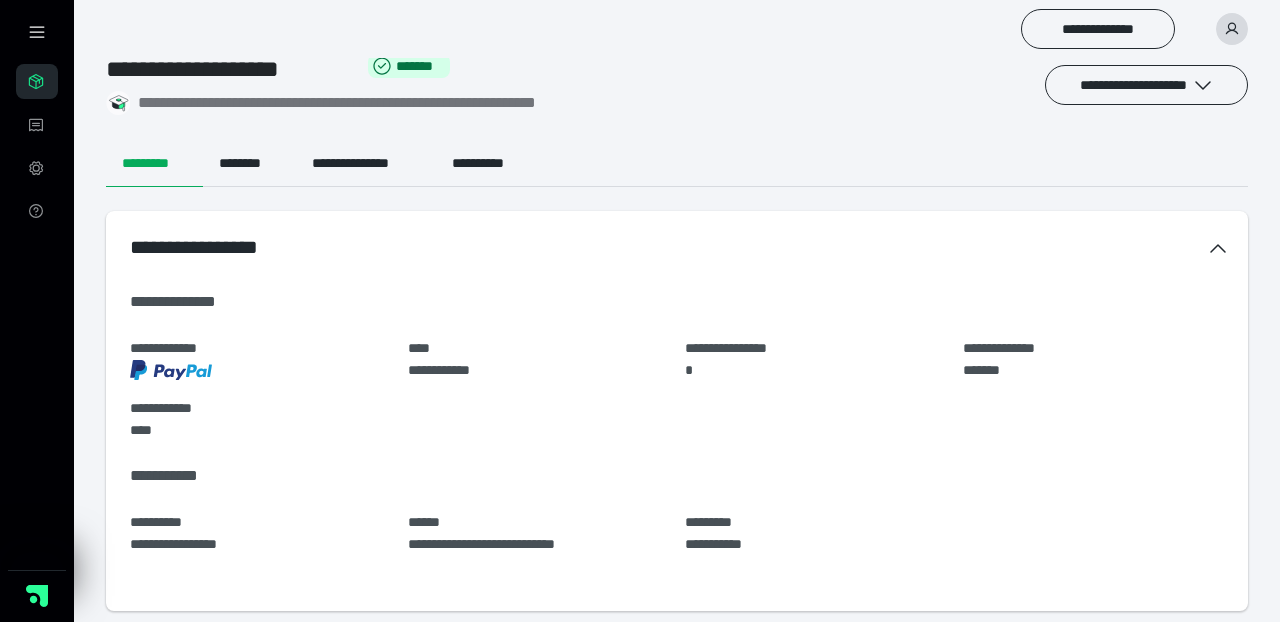 scroll, scrollTop: 43, scrollLeft: 0, axis: vertical 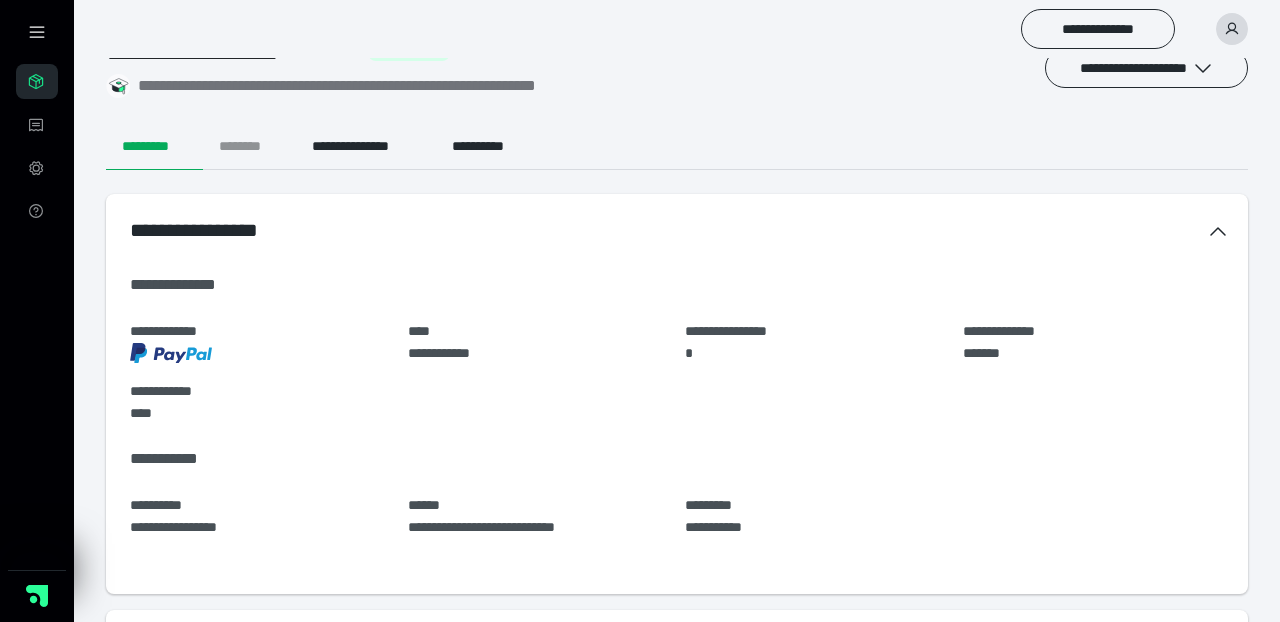 click on "********" at bounding box center [249, 146] 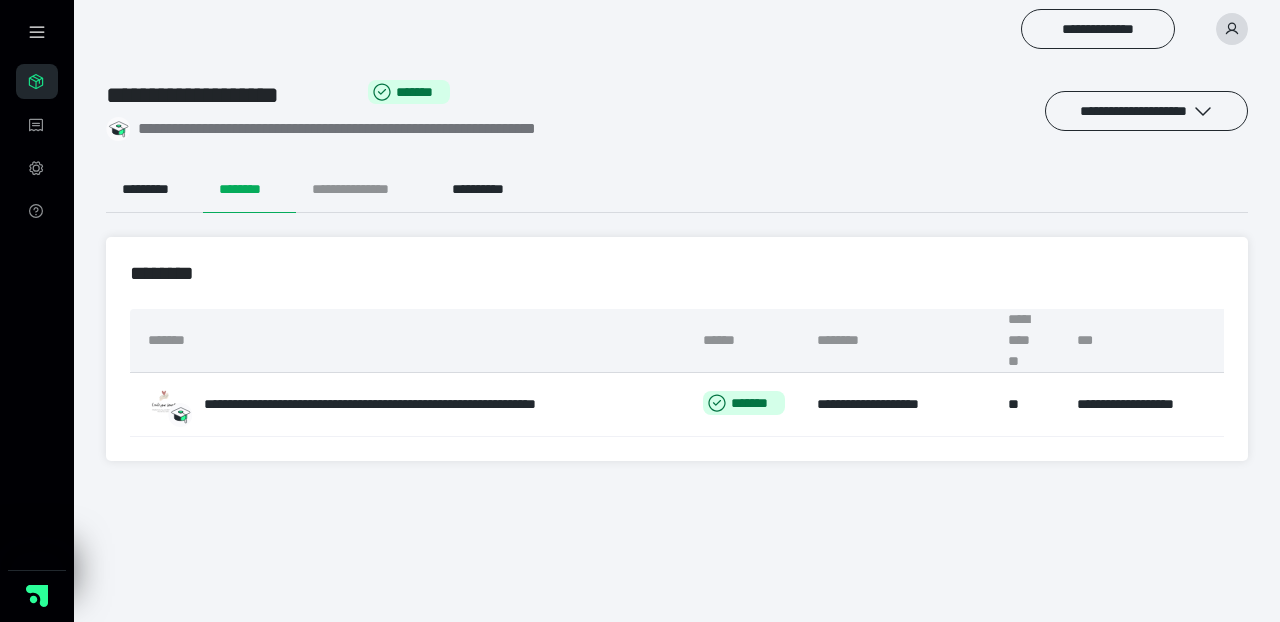 click on "**********" at bounding box center (366, 189) 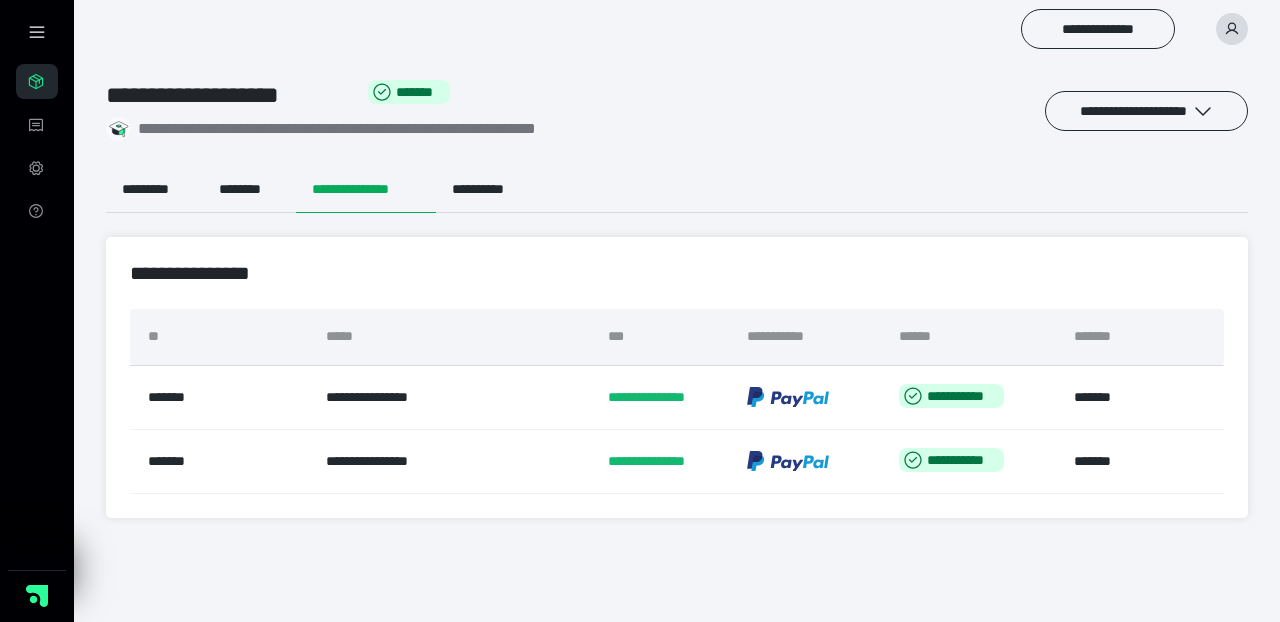 click 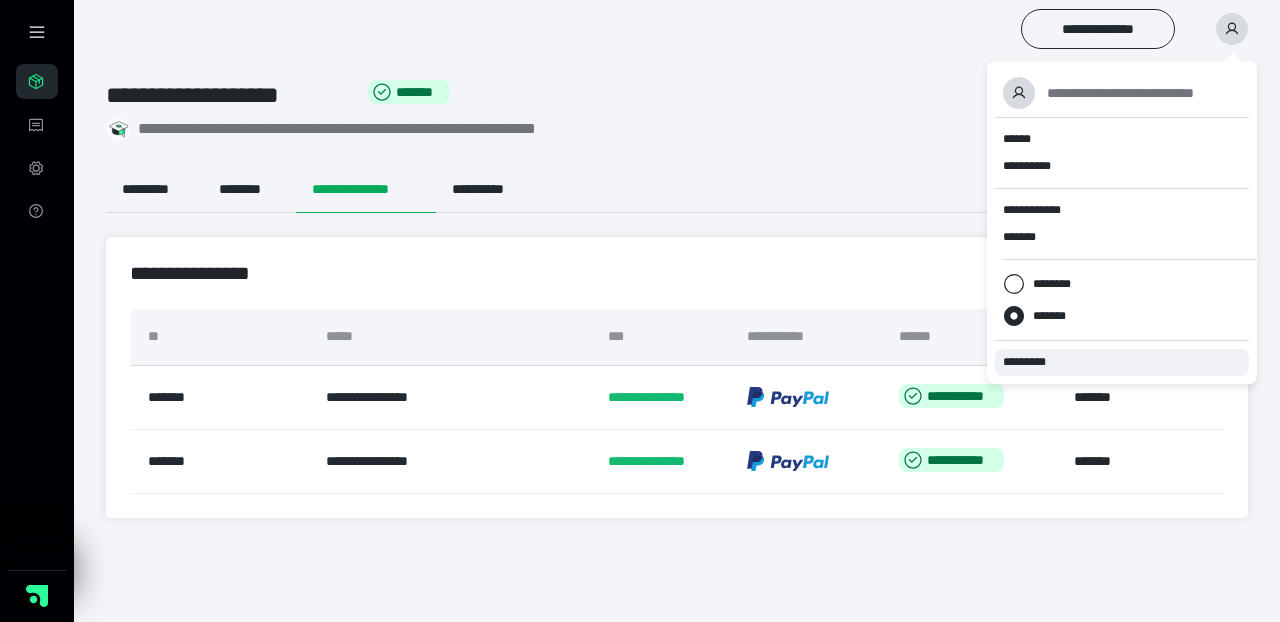 click on "*********" at bounding box center [1122, 362] 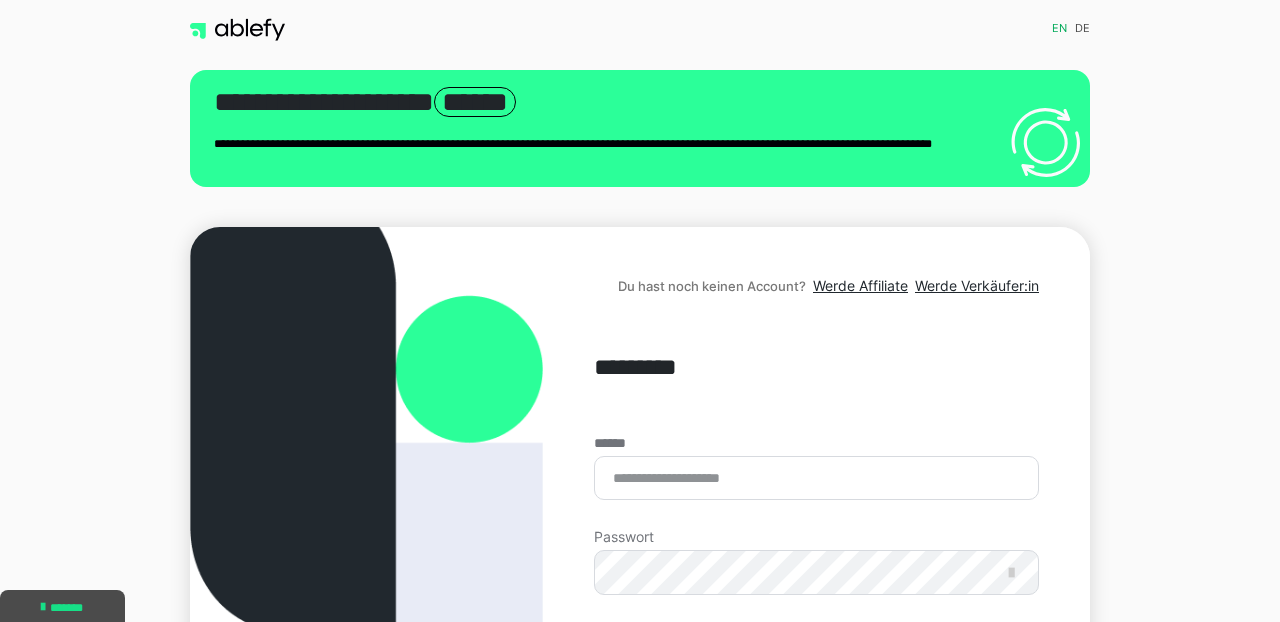 scroll, scrollTop: 0, scrollLeft: 0, axis: both 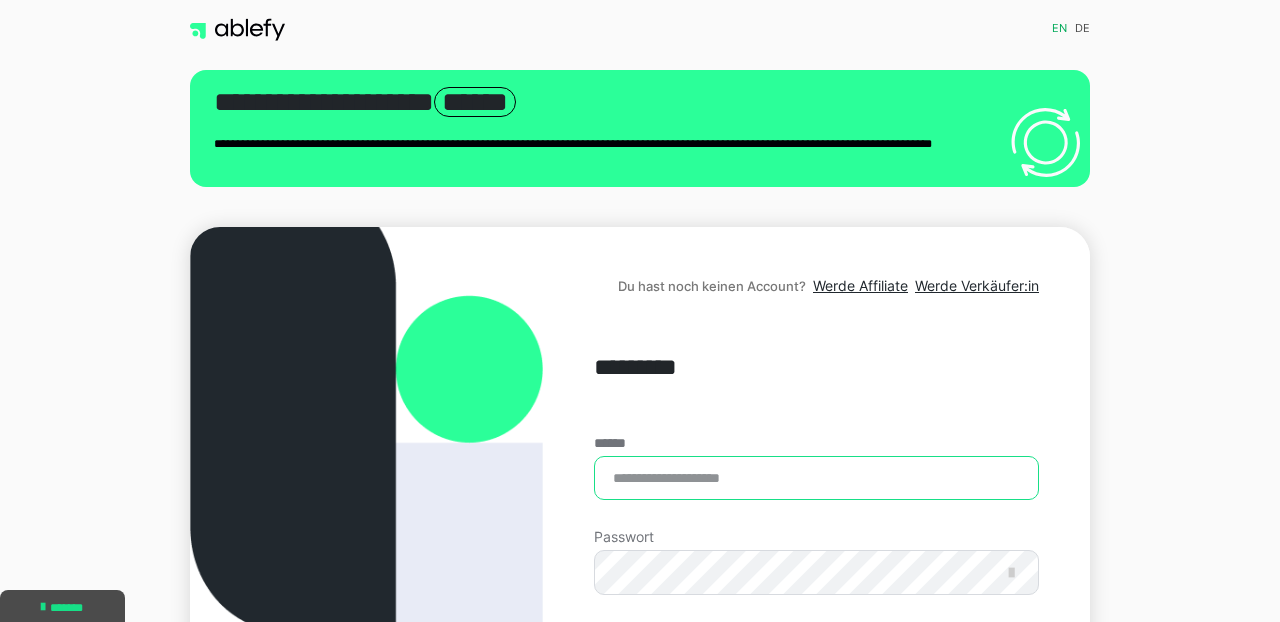 click on "******" at bounding box center (816, 478) 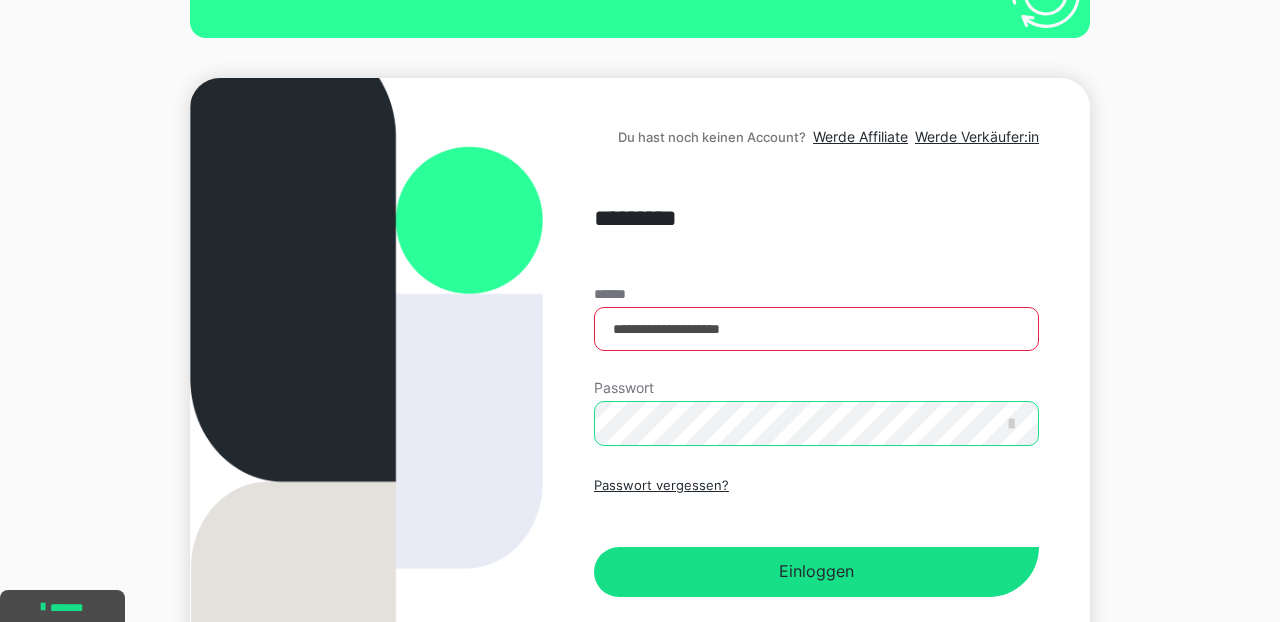 scroll, scrollTop: 154, scrollLeft: 0, axis: vertical 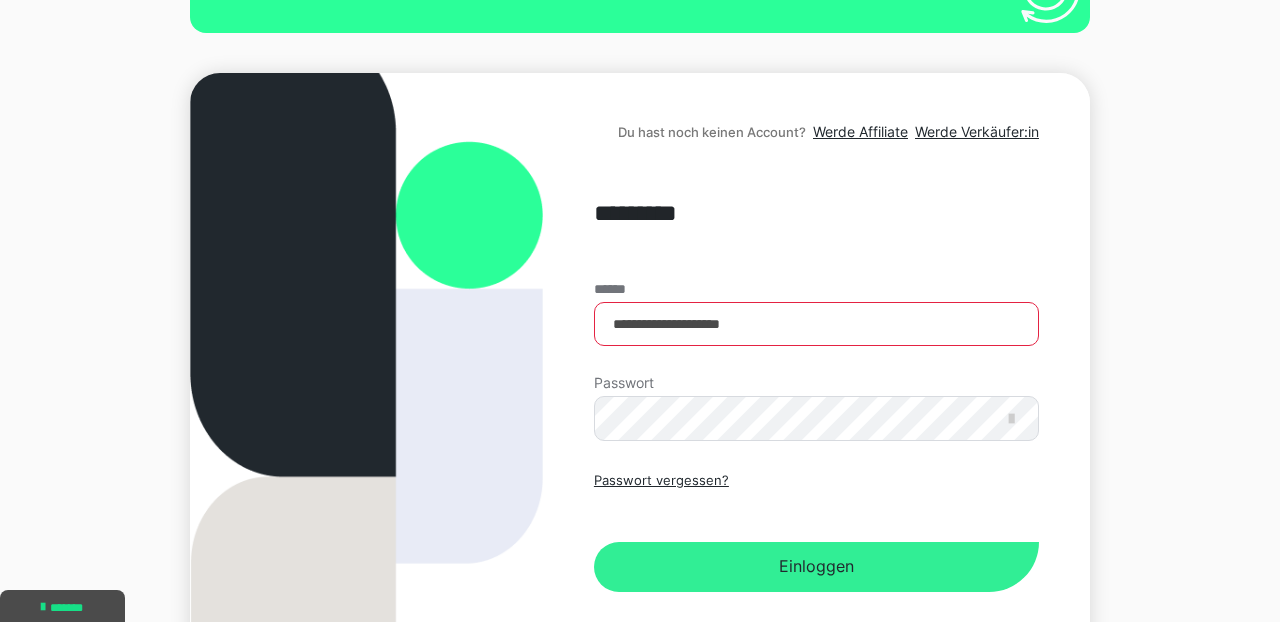 click on "Einloggen" at bounding box center [816, 567] 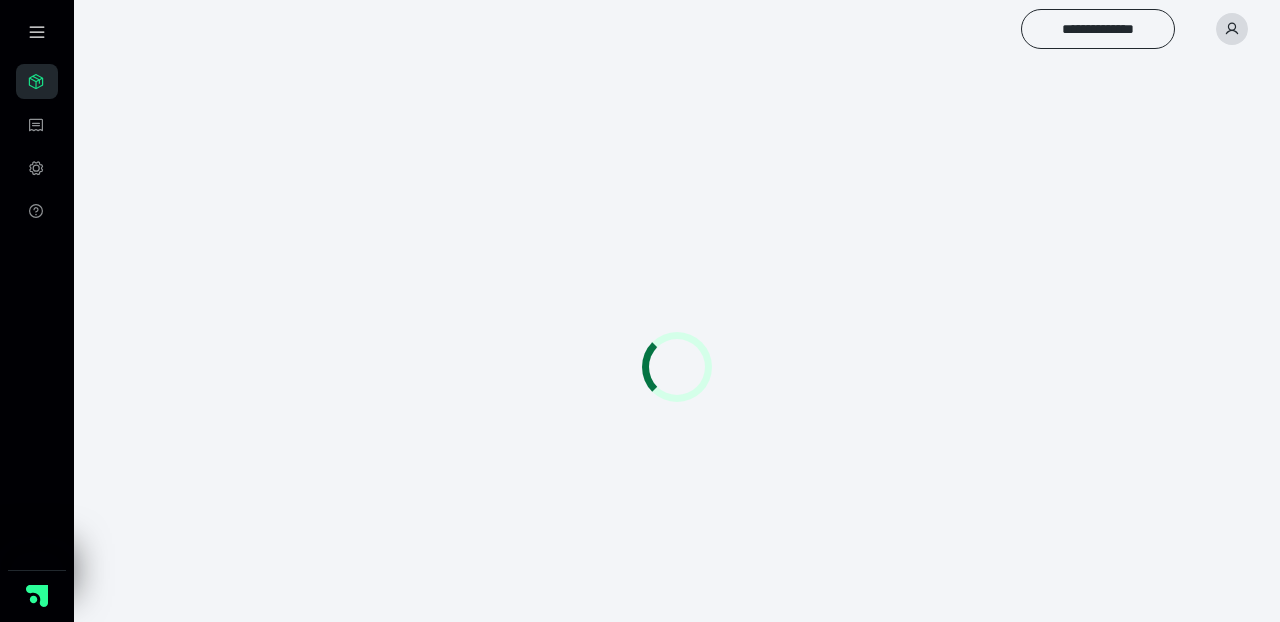 scroll, scrollTop: 0, scrollLeft: 0, axis: both 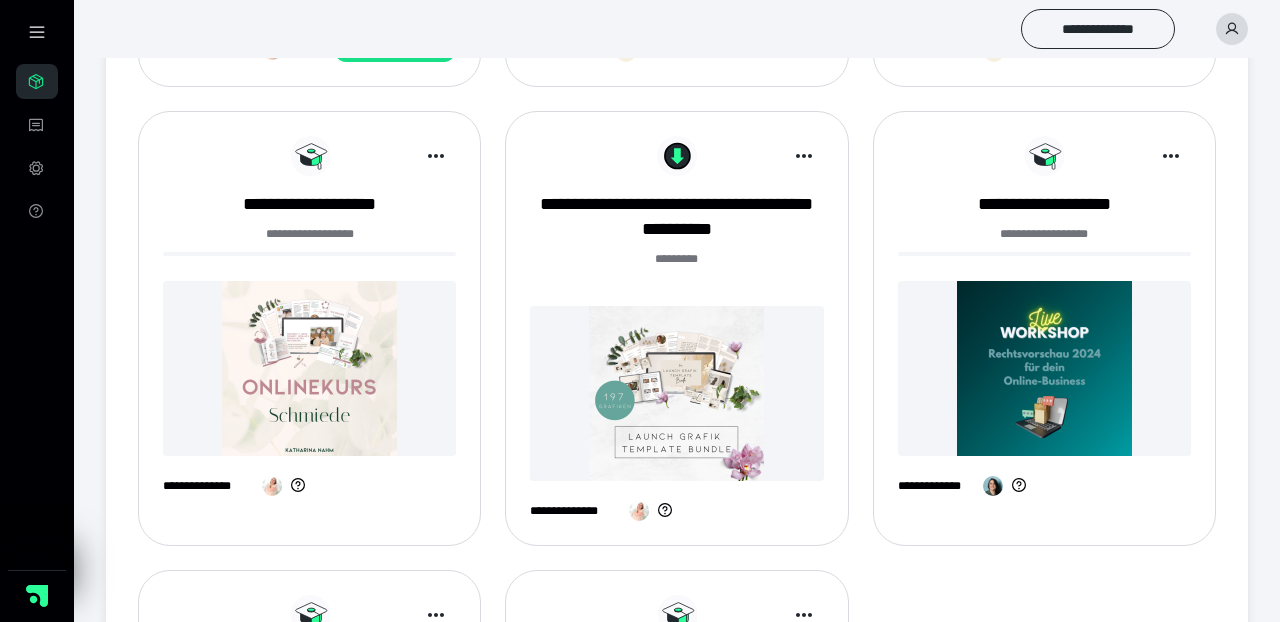 click at bounding box center (309, 368) 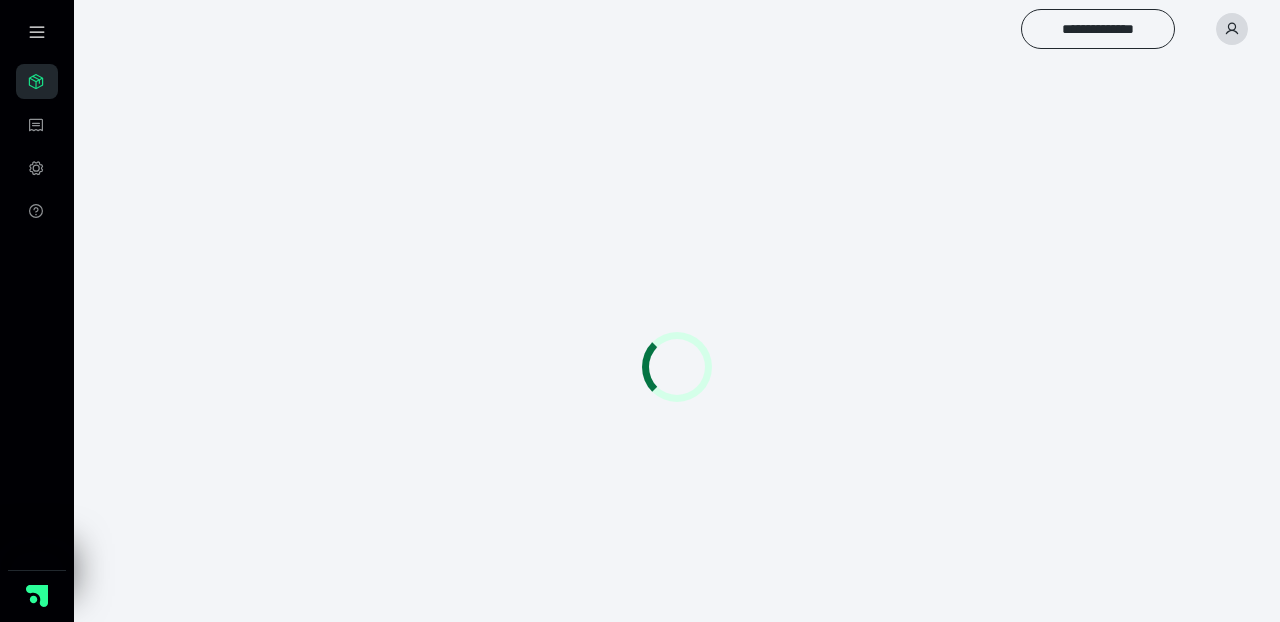 scroll, scrollTop: 0, scrollLeft: 0, axis: both 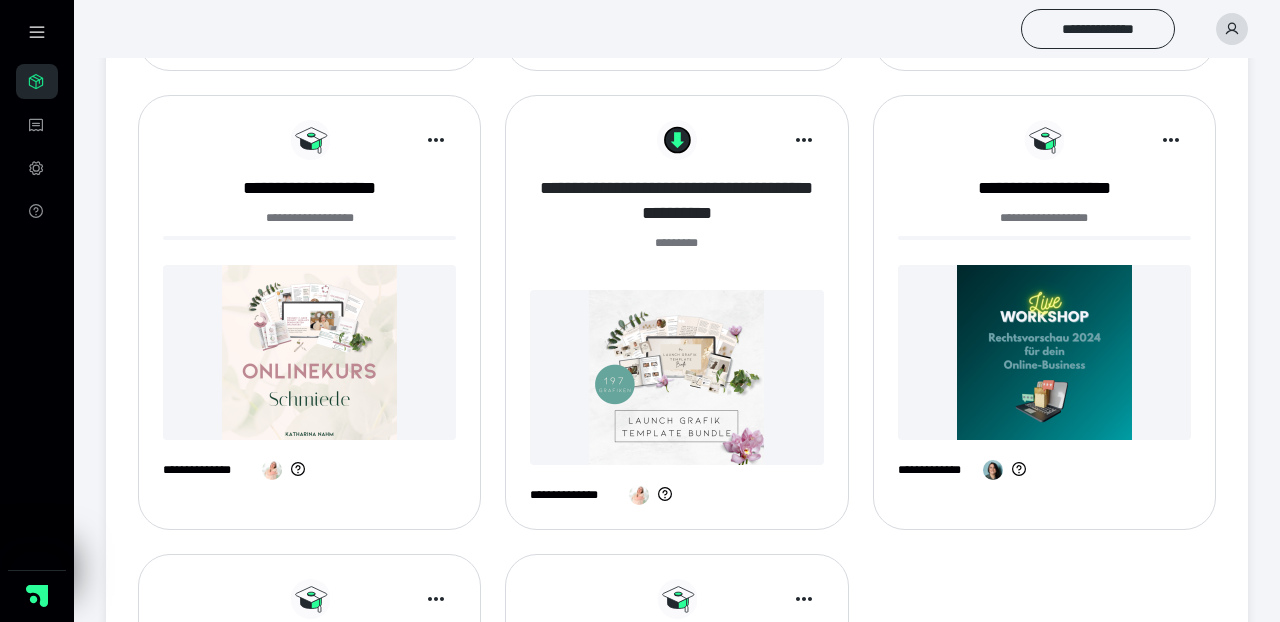 click on "**********" at bounding box center (676, 201) 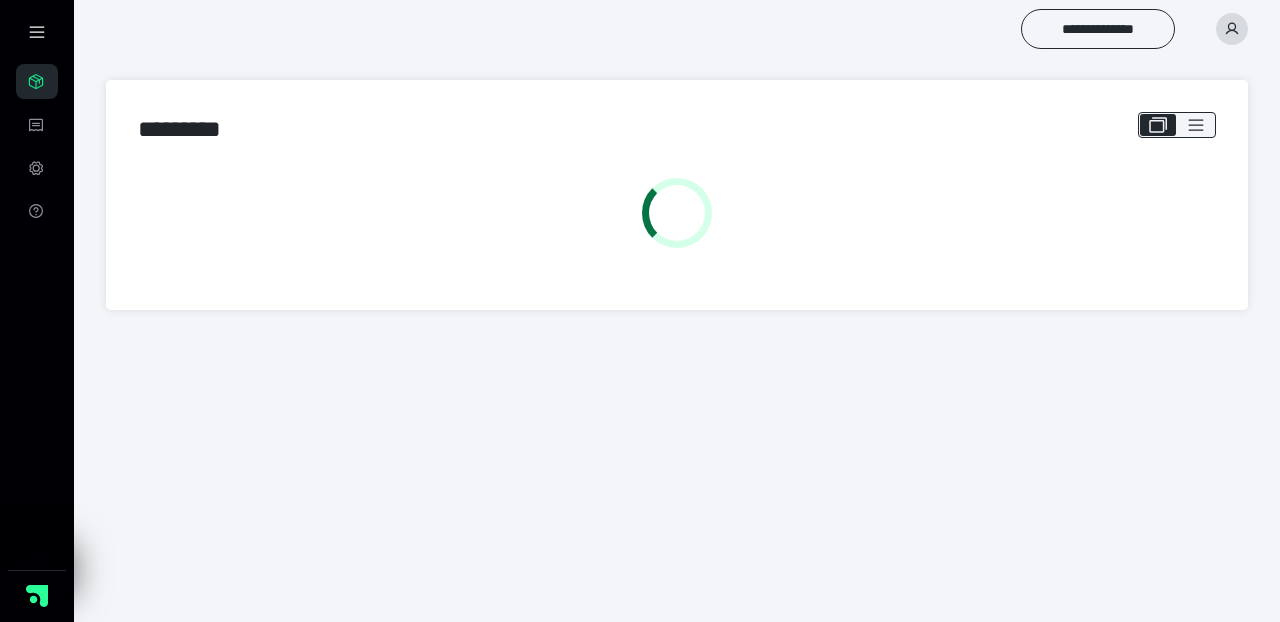 scroll, scrollTop: 0, scrollLeft: 0, axis: both 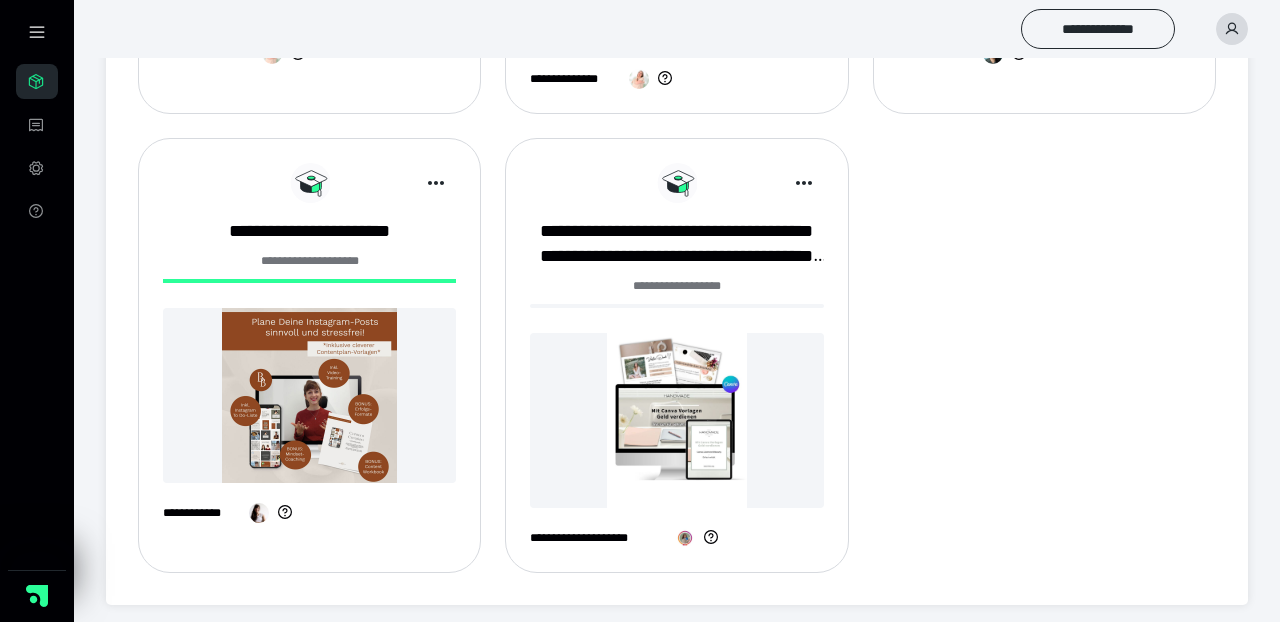 click at bounding box center (309, 395) 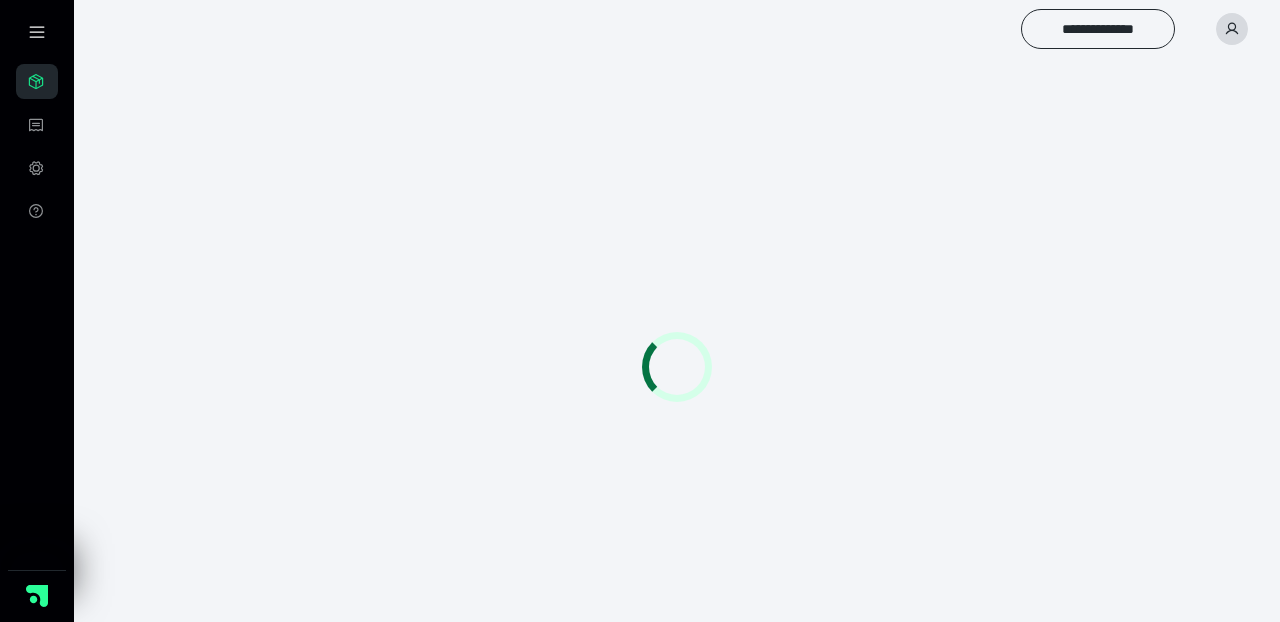 scroll, scrollTop: 0, scrollLeft: 0, axis: both 